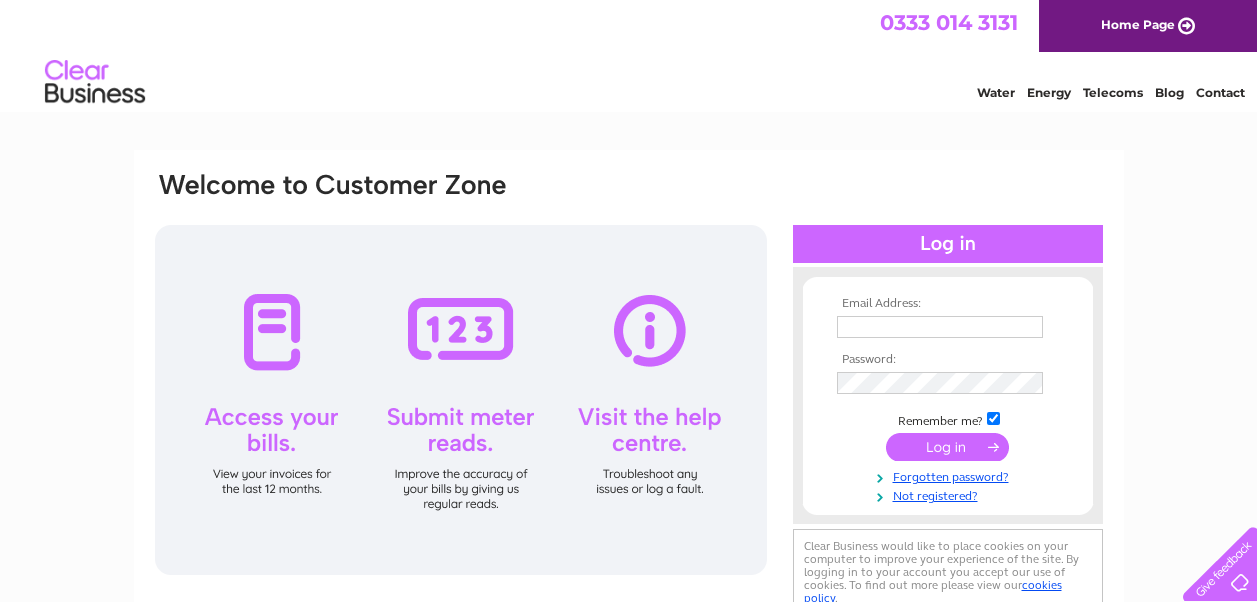 scroll, scrollTop: 0, scrollLeft: 0, axis: both 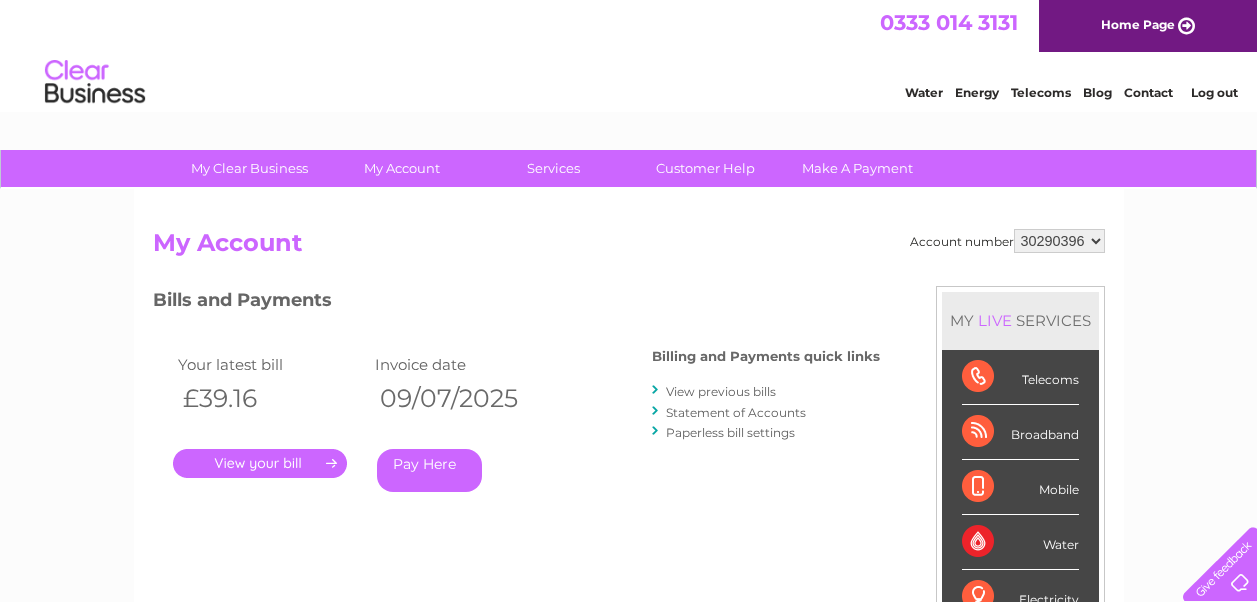 click on "30290396
30290411" at bounding box center [1059, 241] 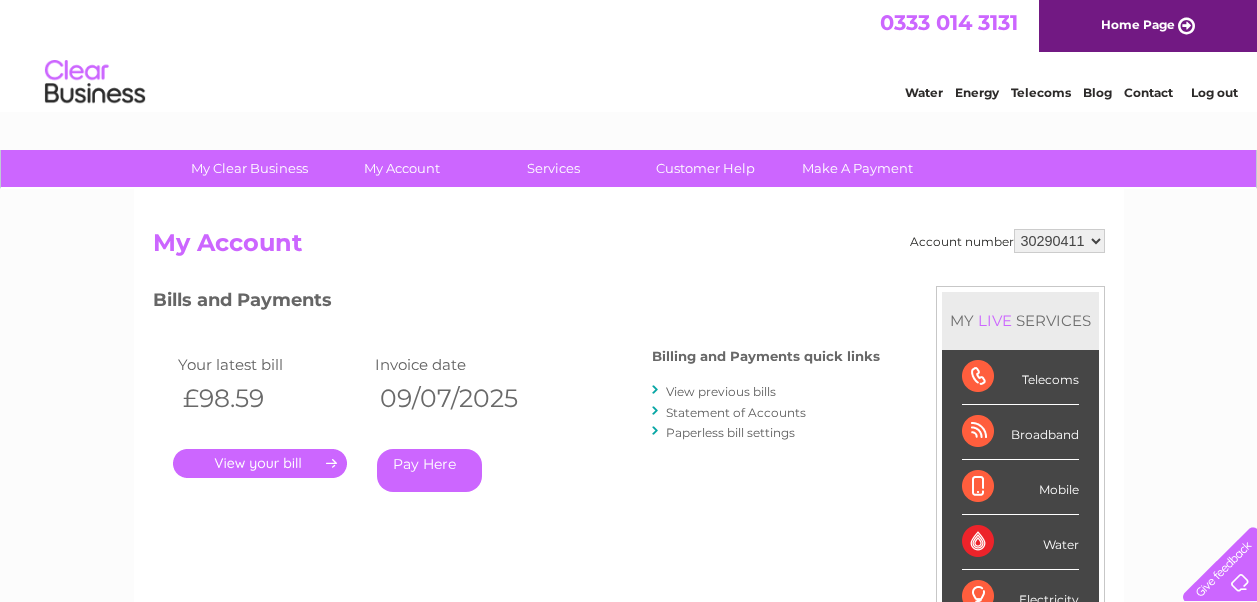 scroll, scrollTop: 0, scrollLeft: 0, axis: both 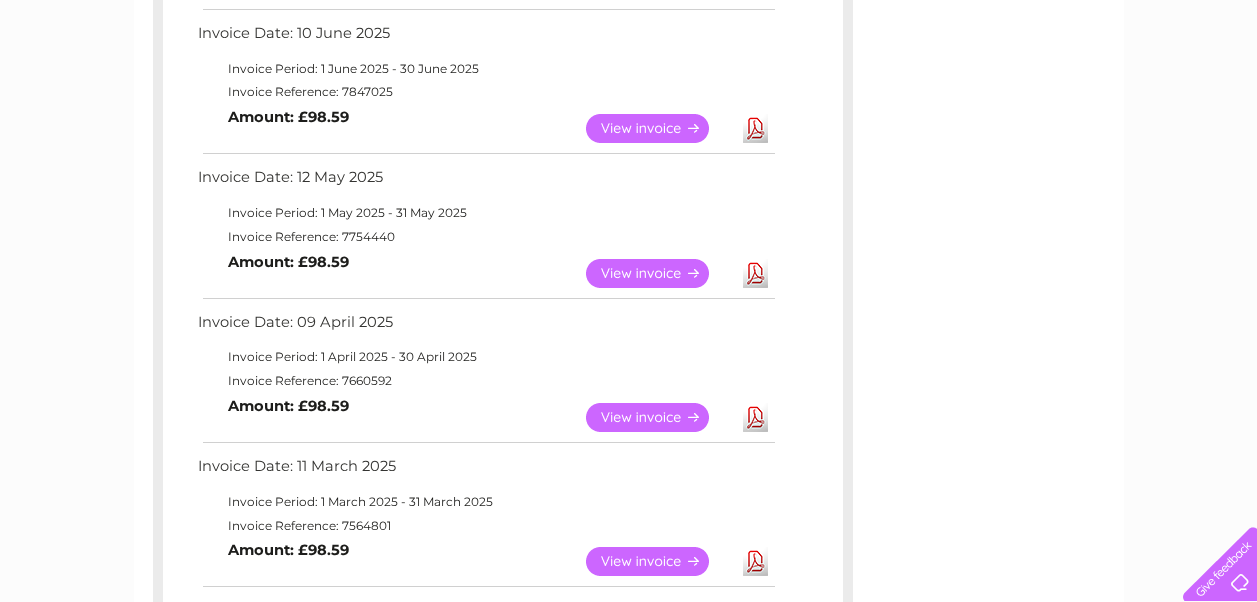 click on "View" at bounding box center [659, 417] 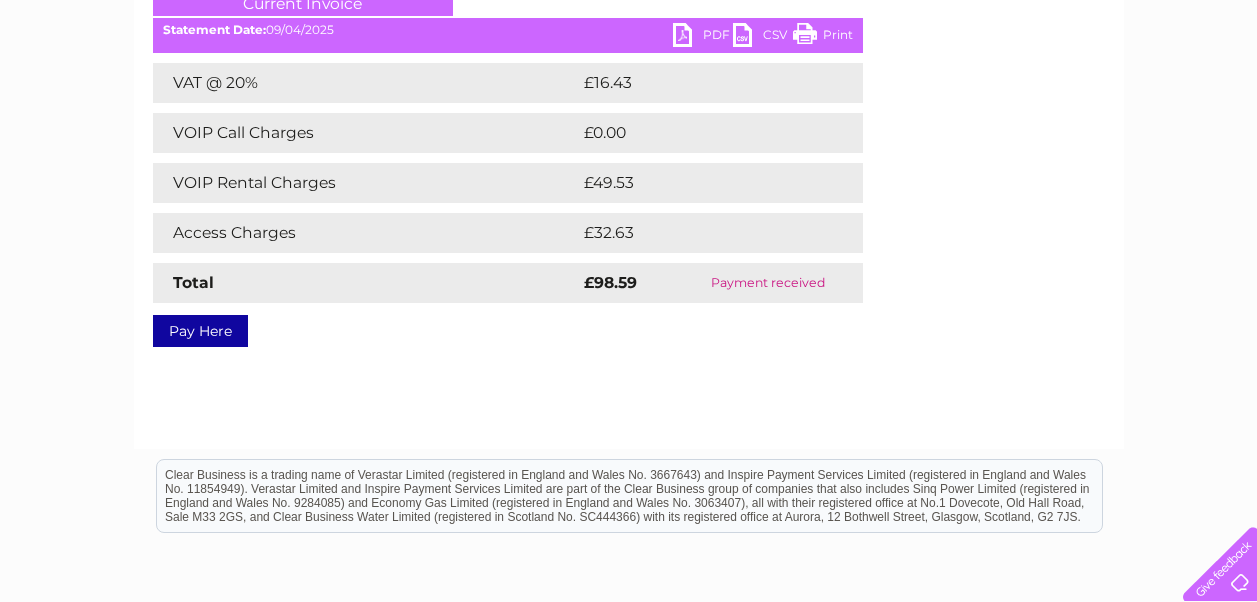 scroll, scrollTop: 200, scrollLeft: 0, axis: vertical 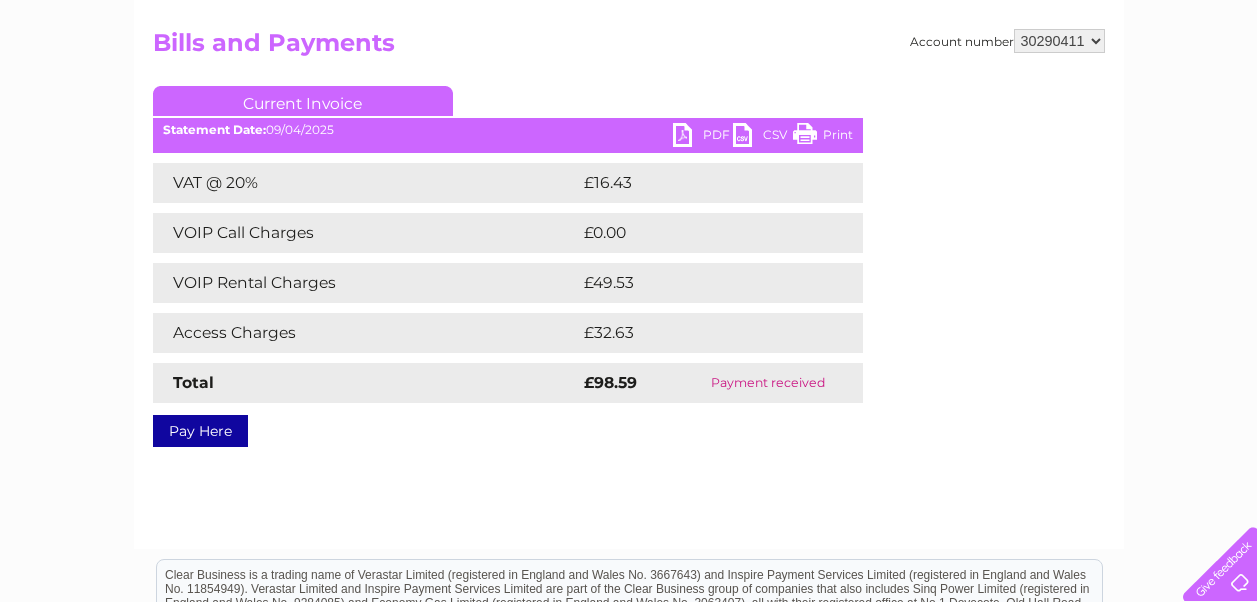 click on "PDF" at bounding box center (703, 137) 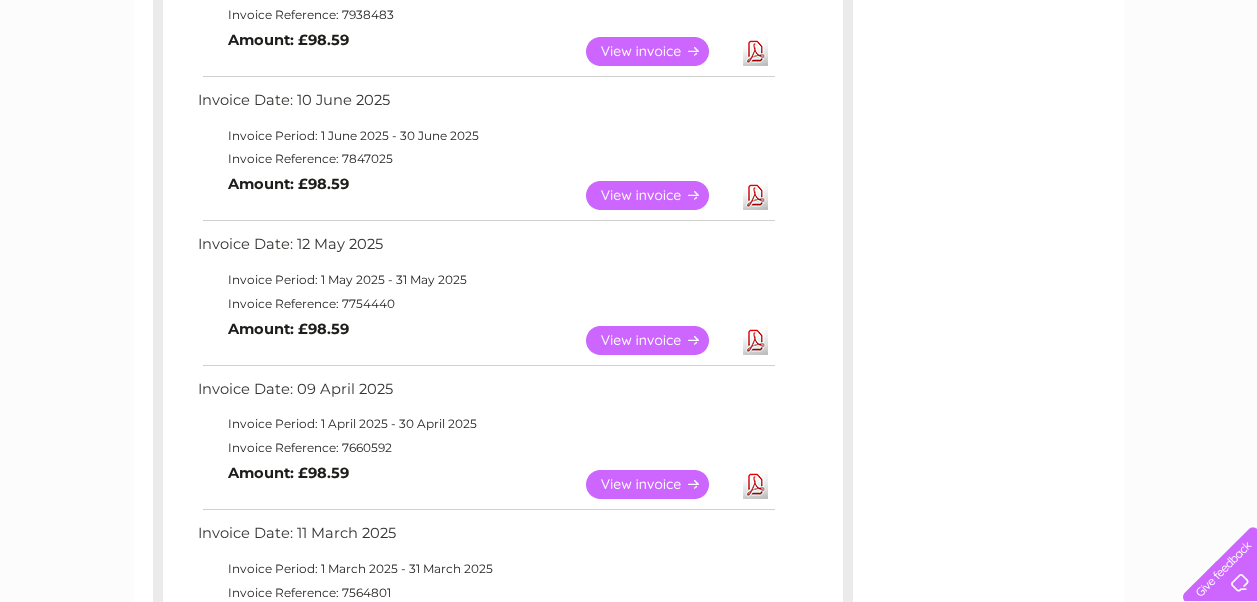 scroll, scrollTop: 400, scrollLeft: 0, axis: vertical 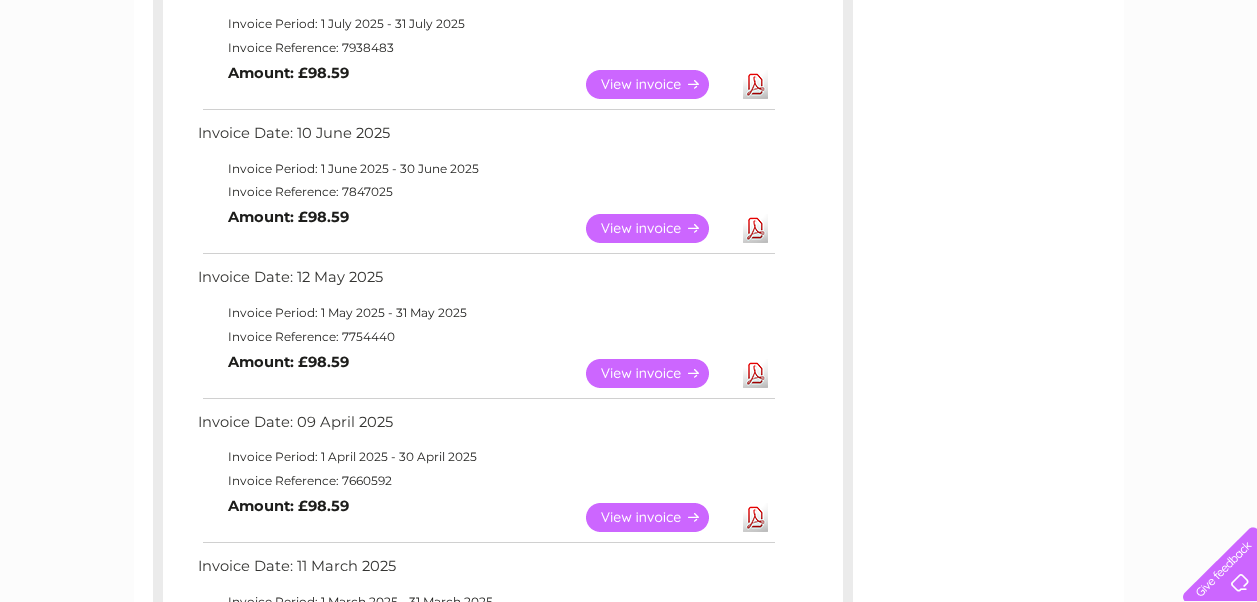 click on "View" at bounding box center (659, 228) 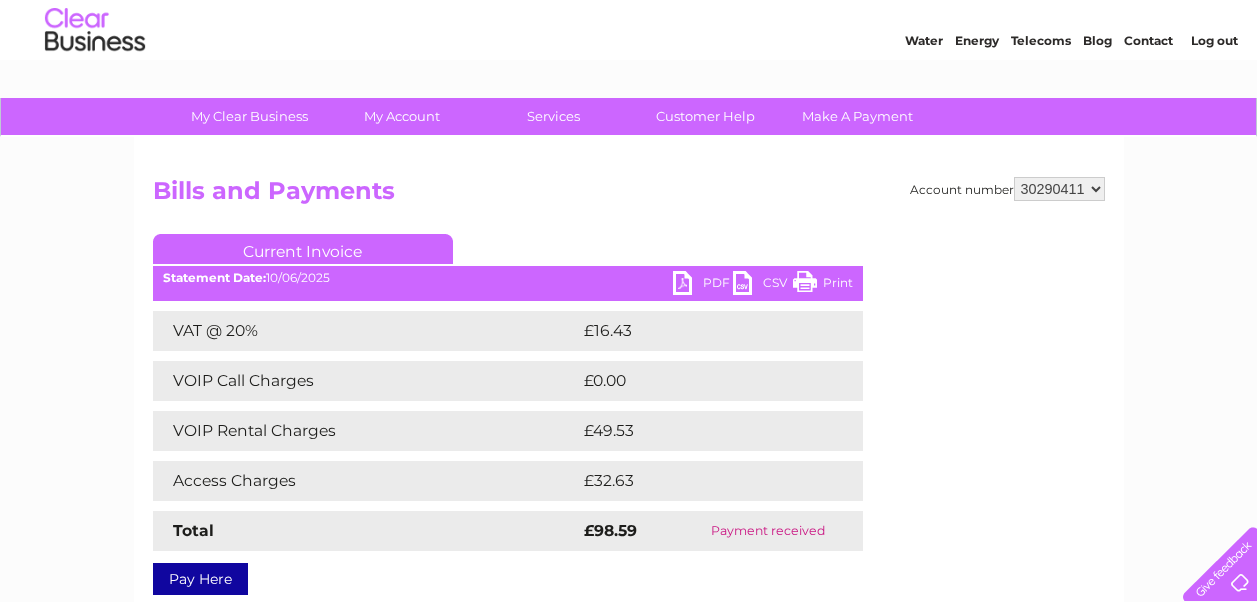 scroll, scrollTop: 100, scrollLeft: 0, axis: vertical 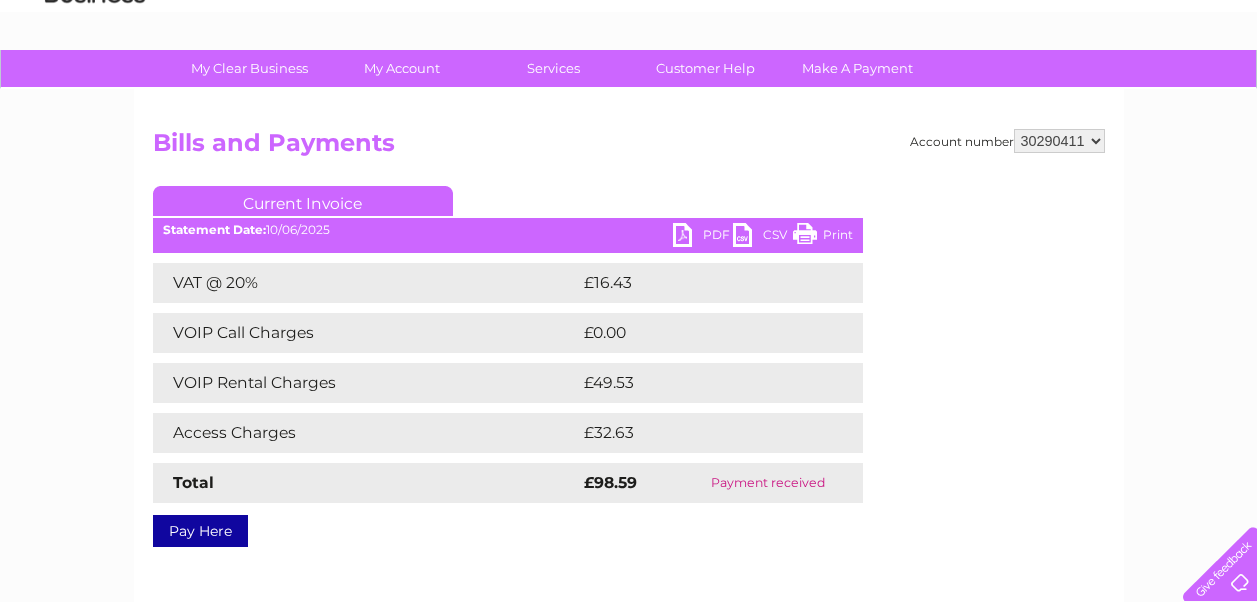 click on "PDF" at bounding box center (703, 237) 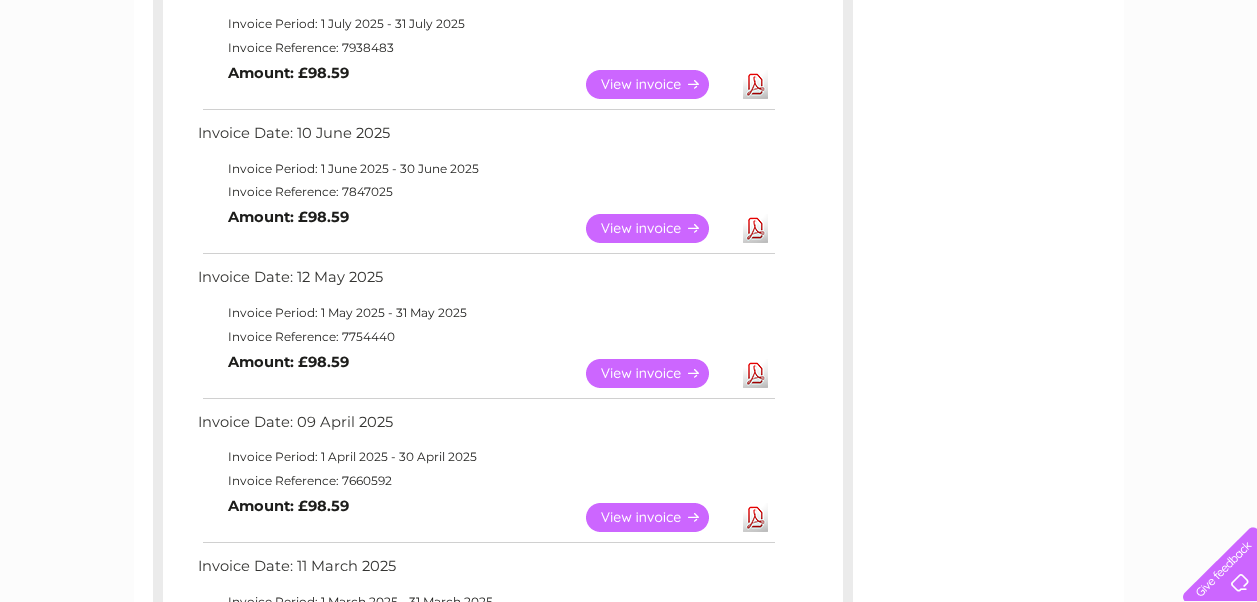 scroll, scrollTop: 0, scrollLeft: 0, axis: both 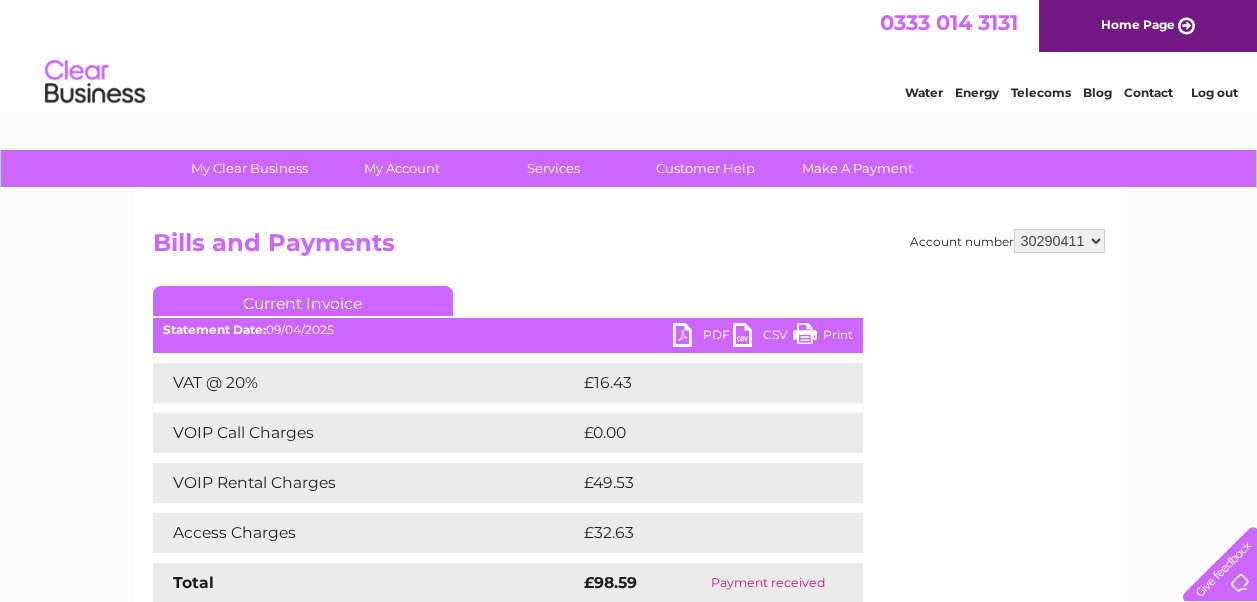 click on "PDF" at bounding box center [703, 337] 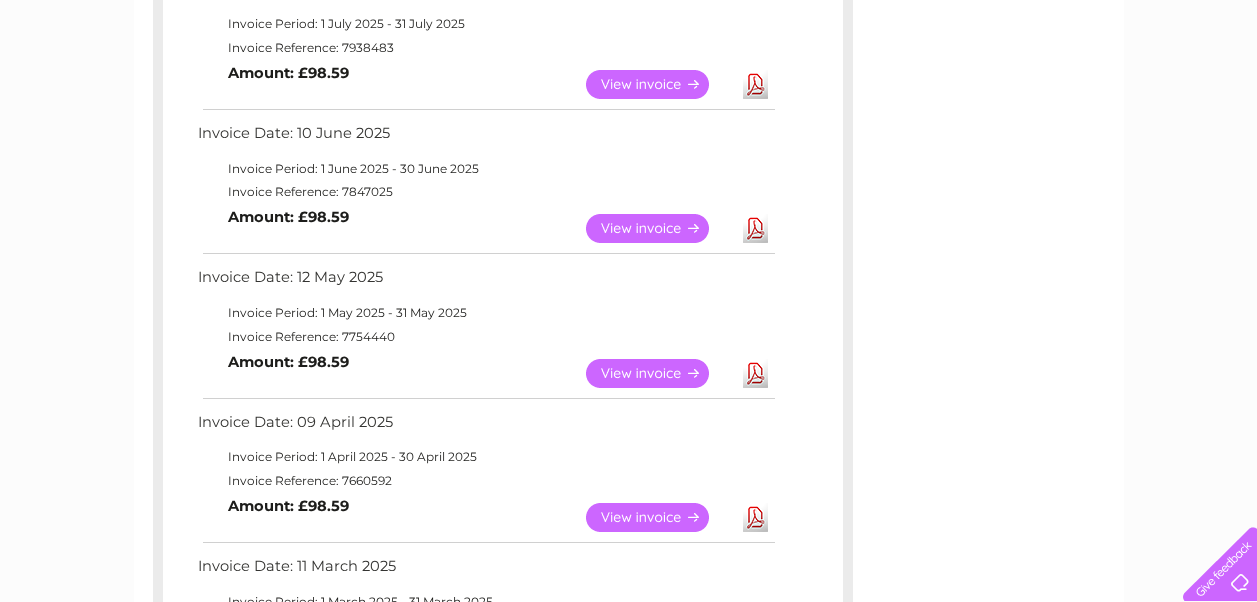 scroll, scrollTop: 0, scrollLeft: 0, axis: both 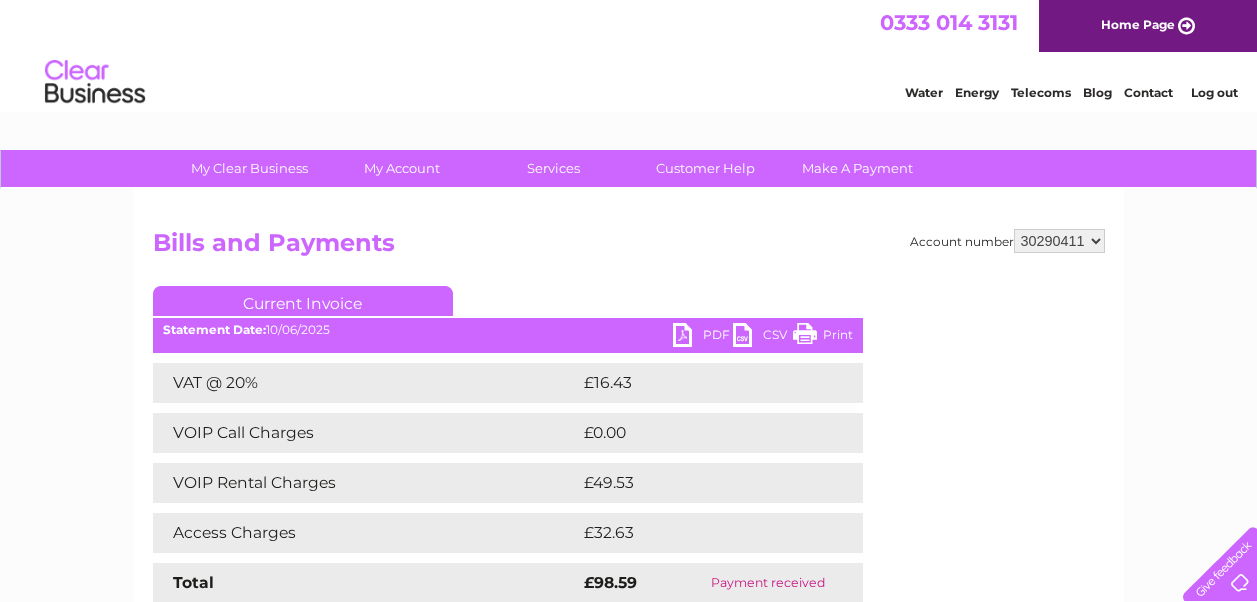 click on "PDF" at bounding box center (703, 337) 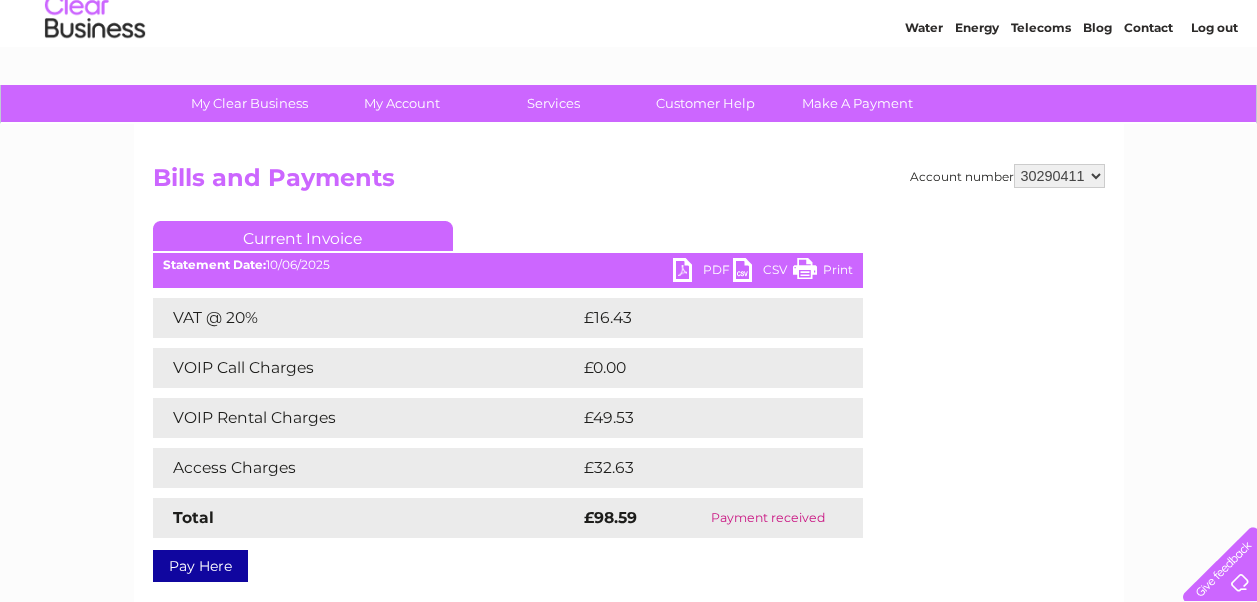 scroll, scrollTop: 100, scrollLeft: 0, axis: vertical 